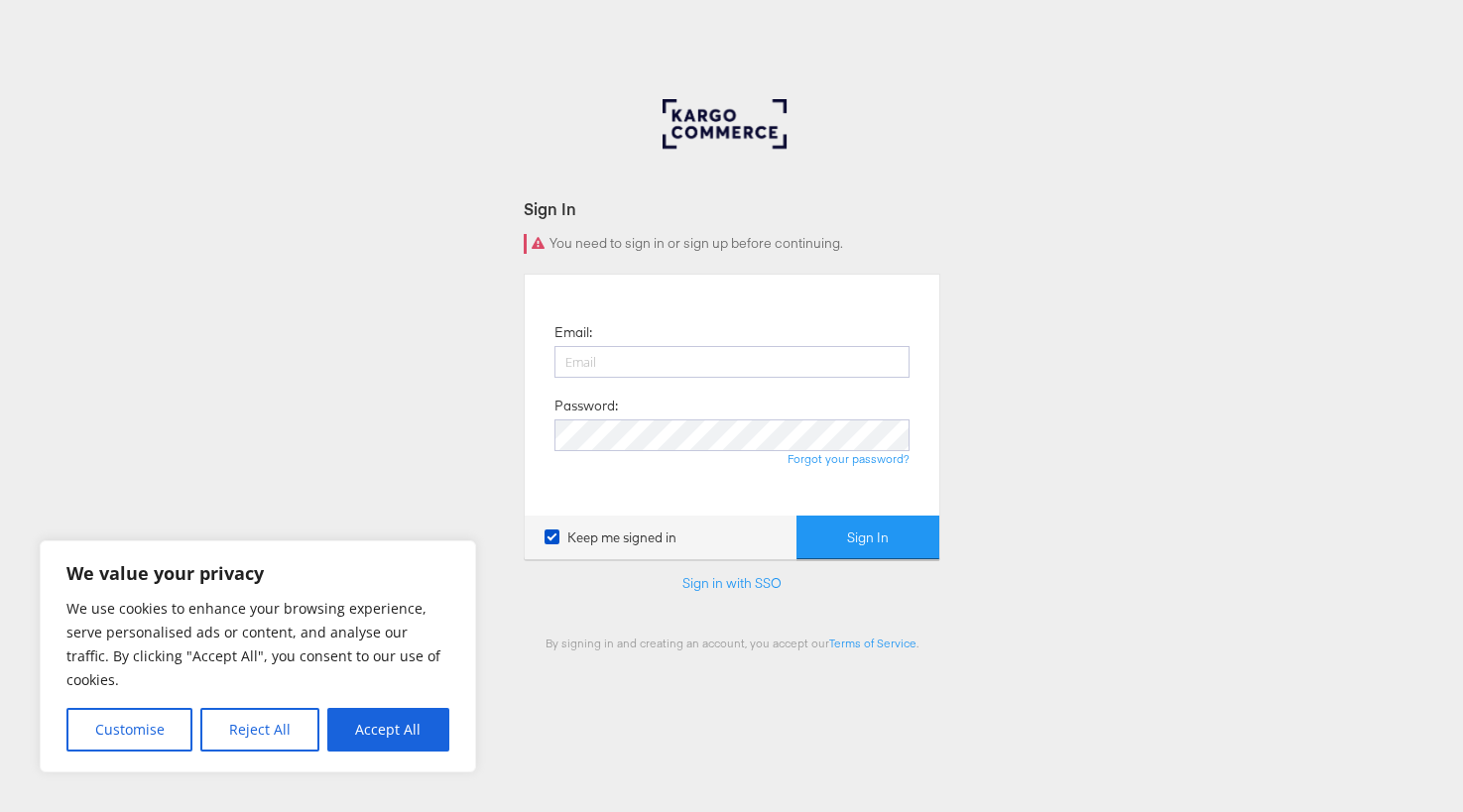 scroll, scrollTop: 0, scrollLeft: 0, axis: both 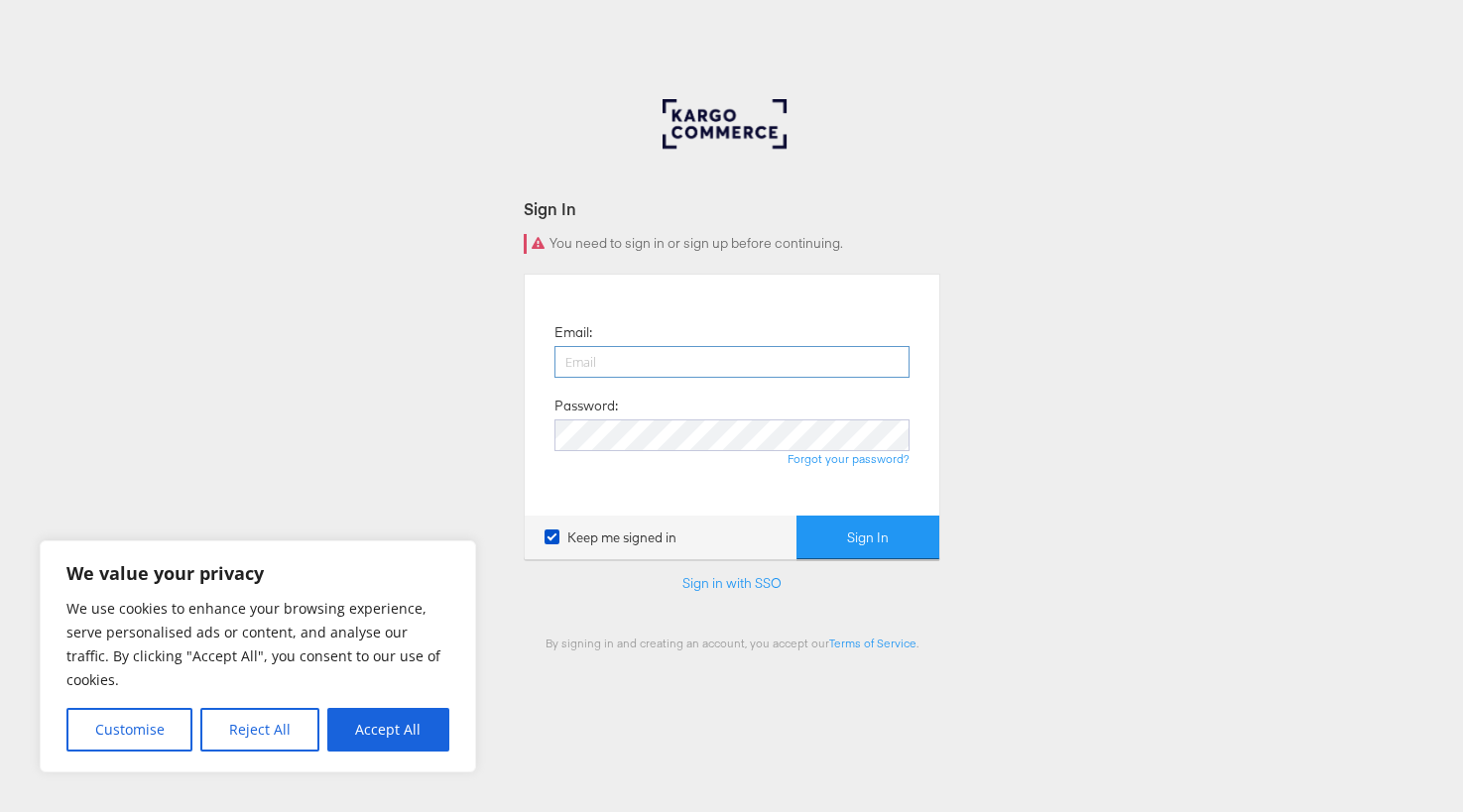click at bounding box center (732, 362) 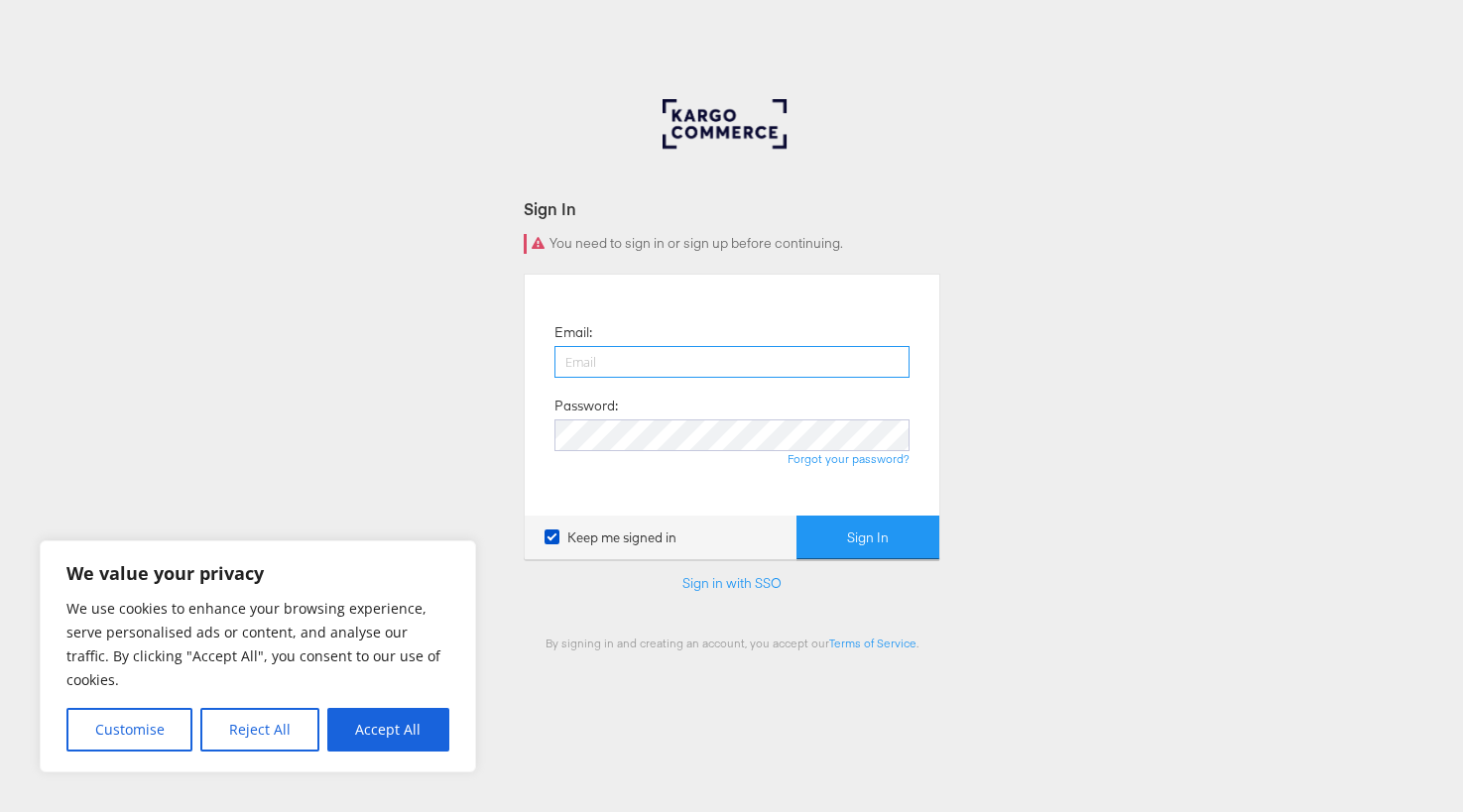 type on "anusha.narayanan@kargo.com" 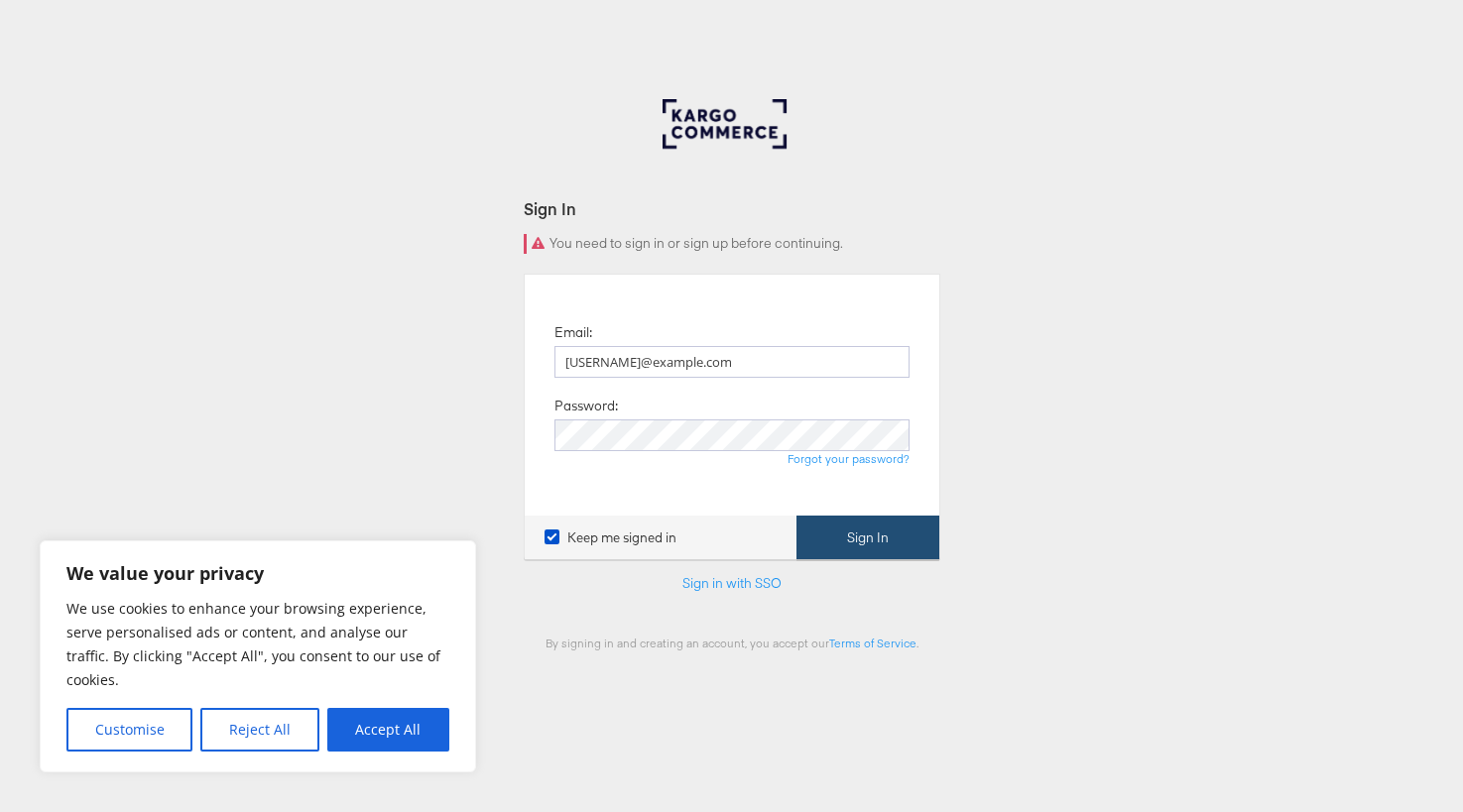 click on "Sign In" at bounding box center (868, 537) 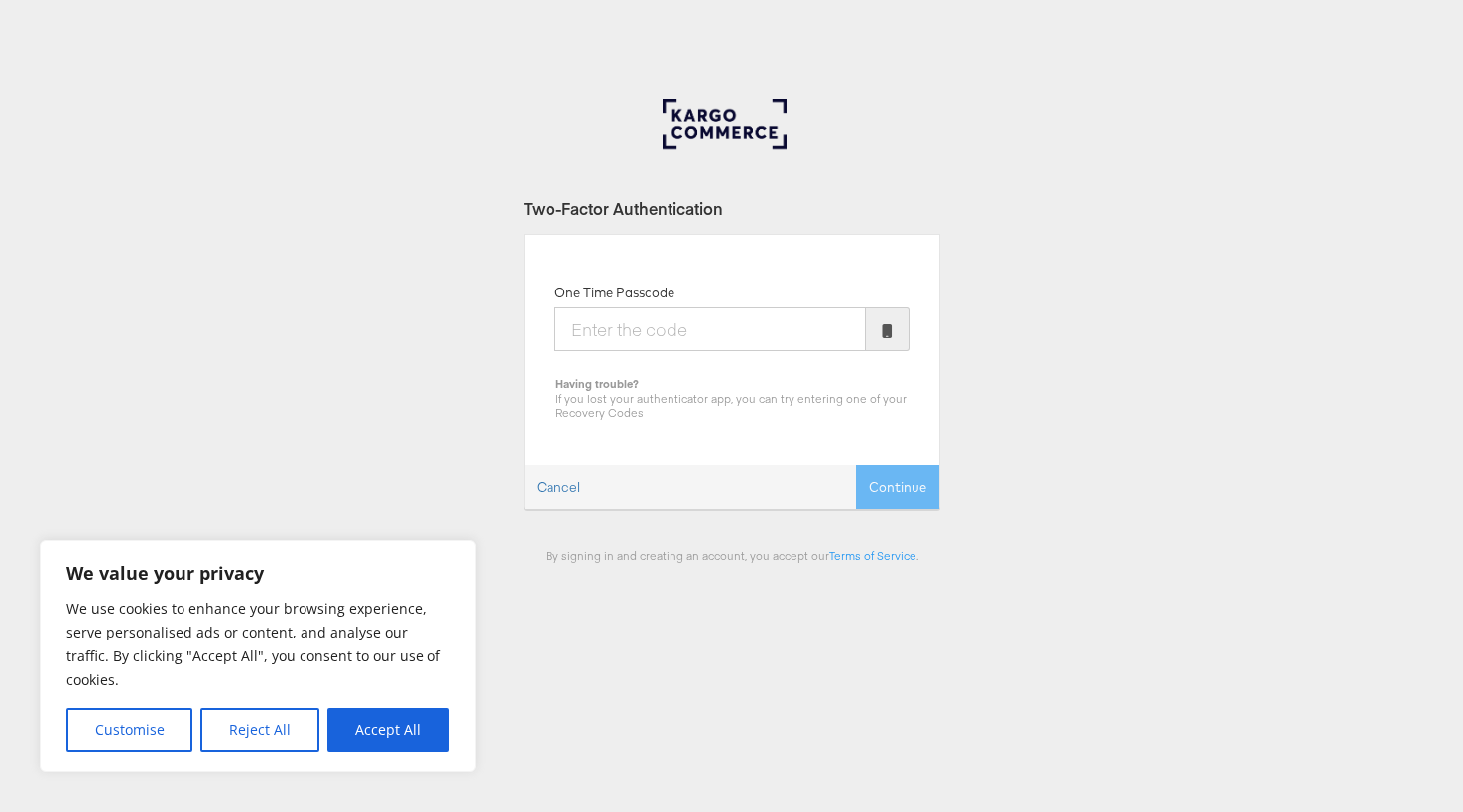 scroll, scrollTop: 0, scrollLeft: 0, axis: both 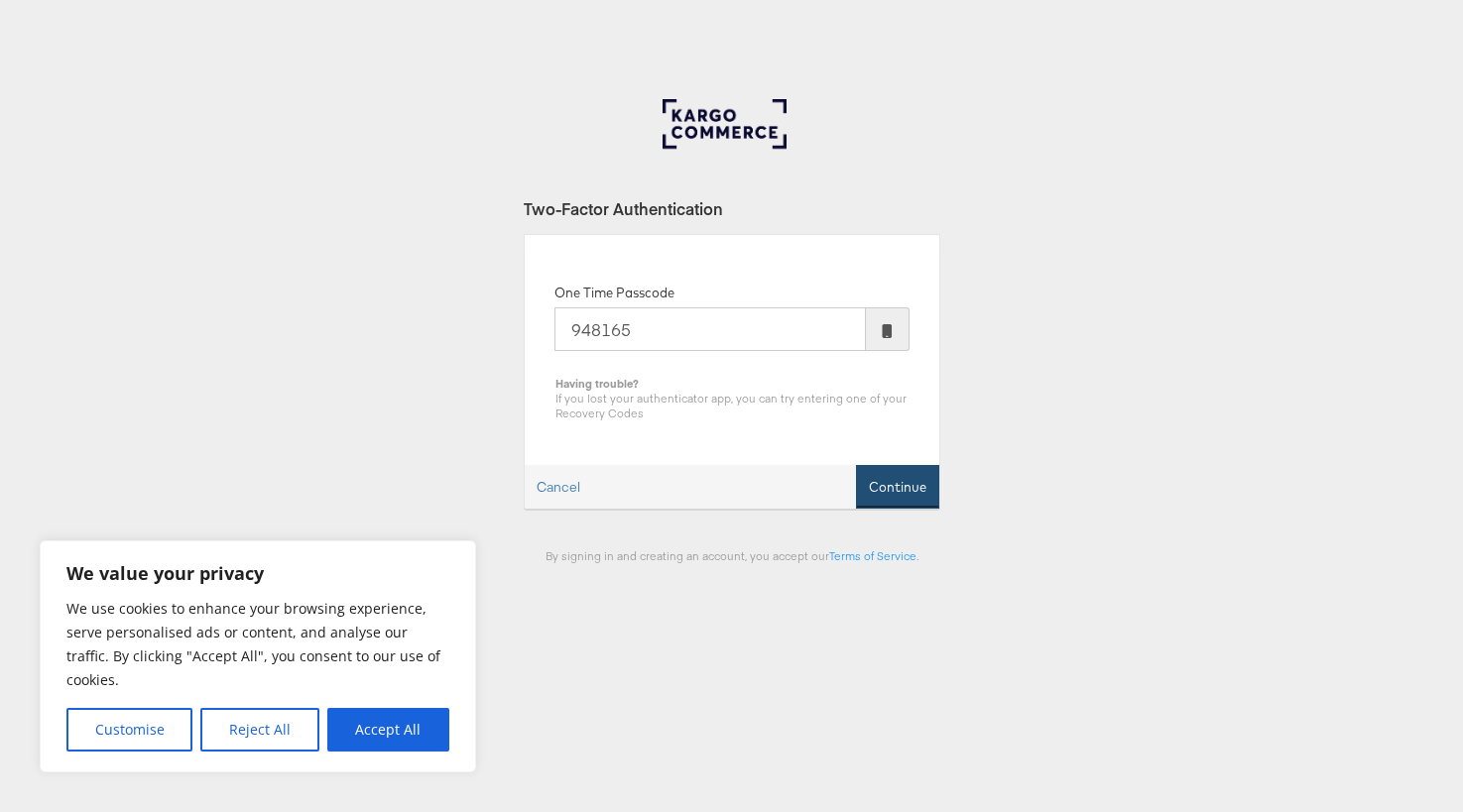 type on "948165" 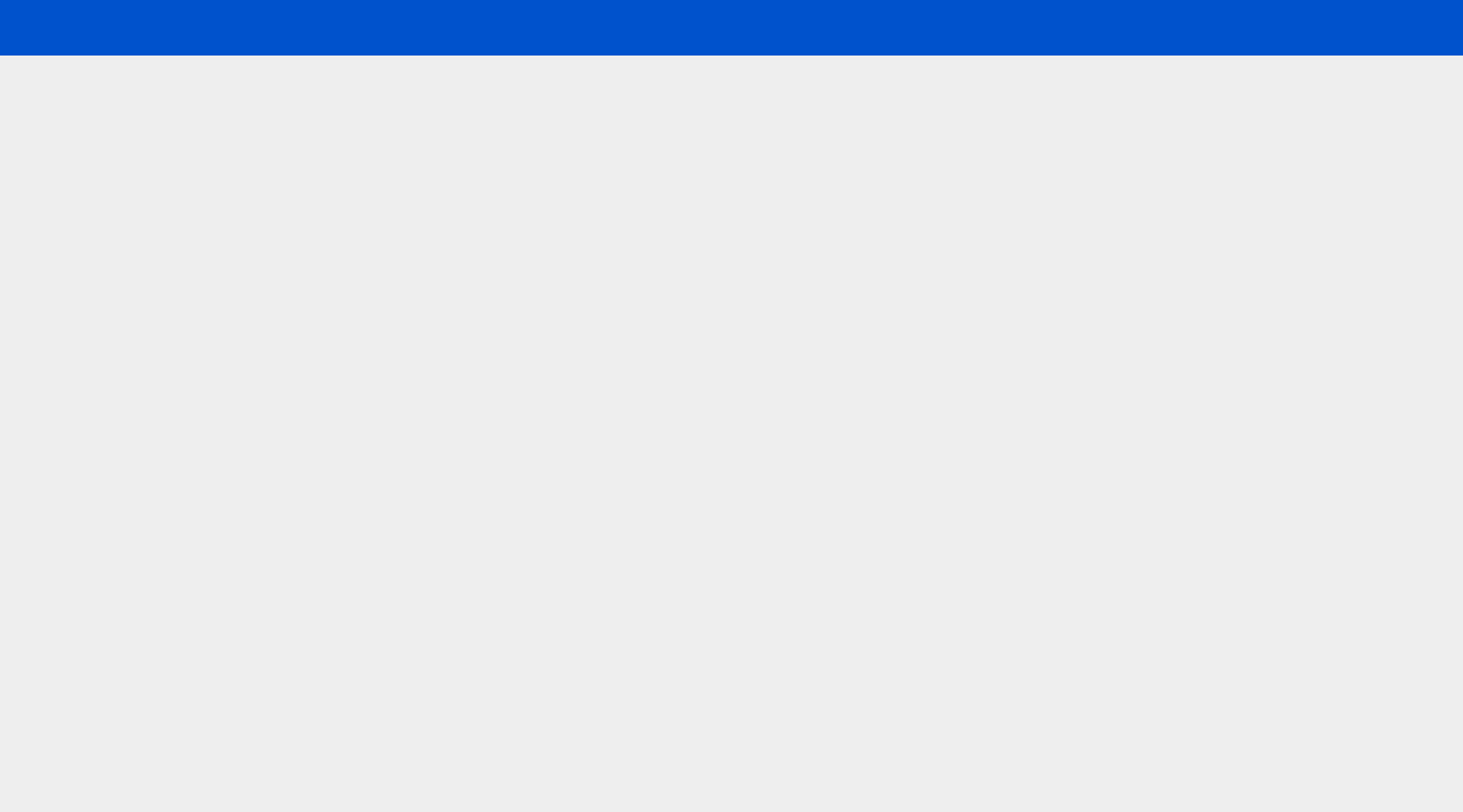 scroll, scrollTop: 0, scrollLeft: 0, axis: both 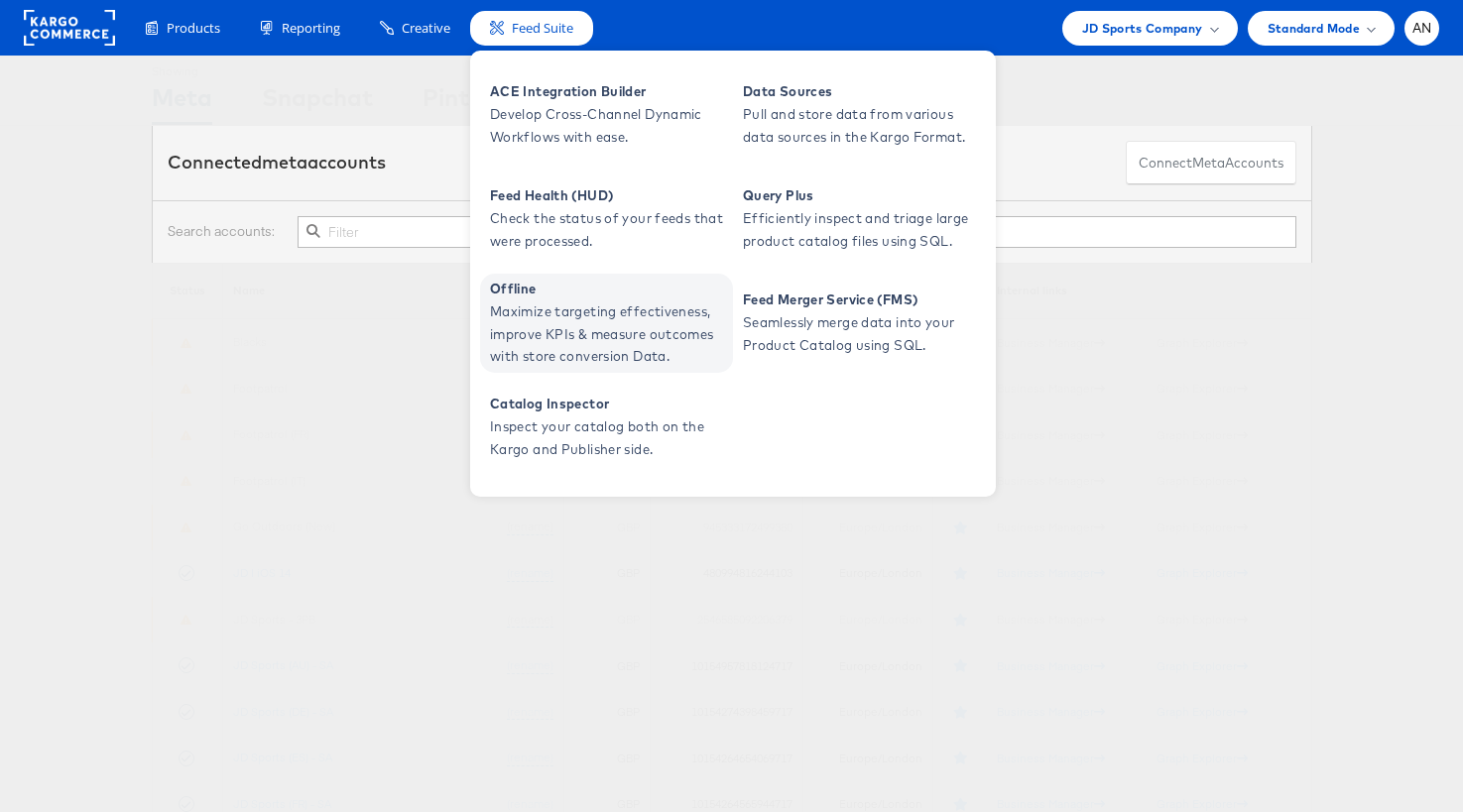 click on "Offline" at bounding box center [609, 289] 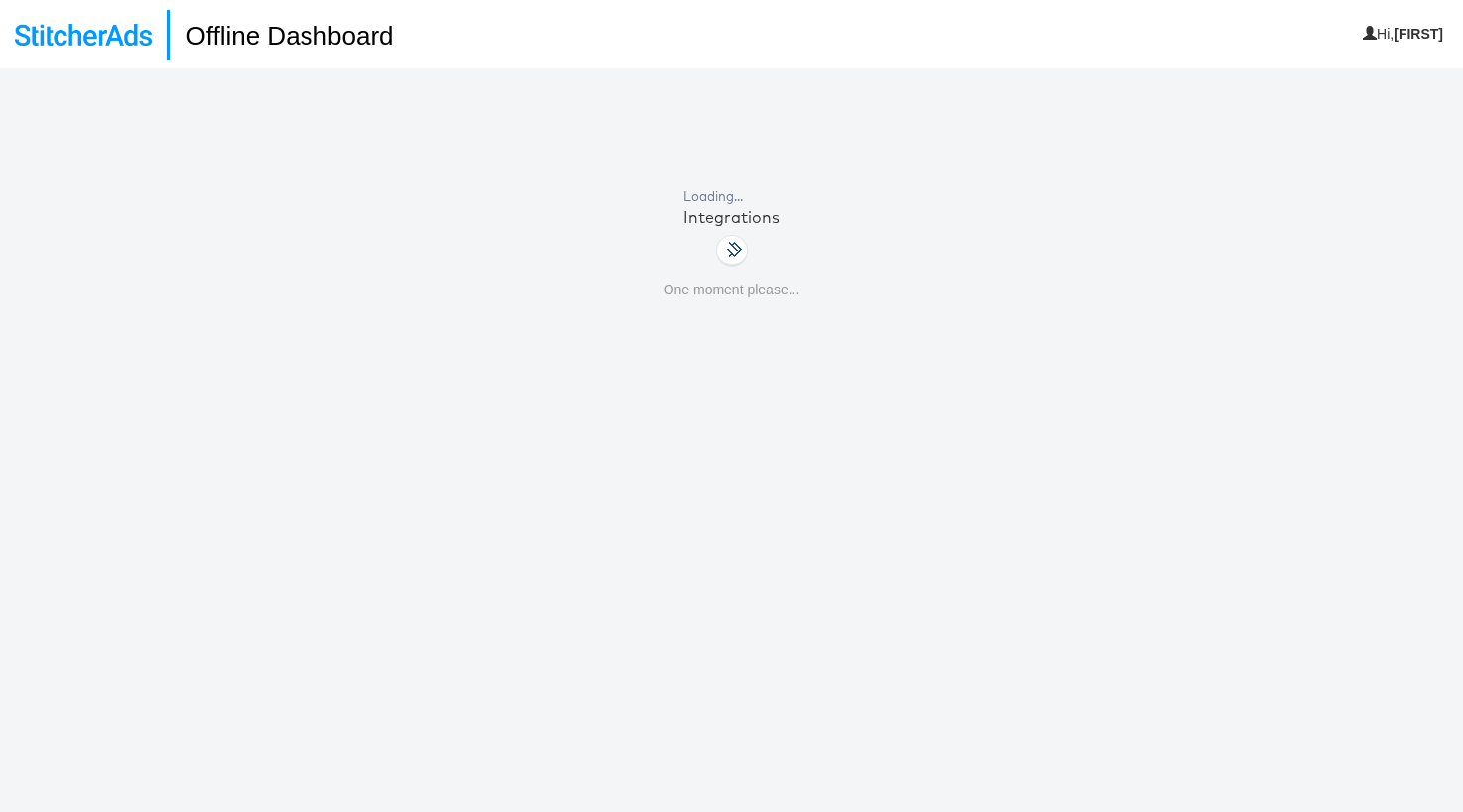 scroll, scrollTop: 0, scrollLeft: 0, axis: both 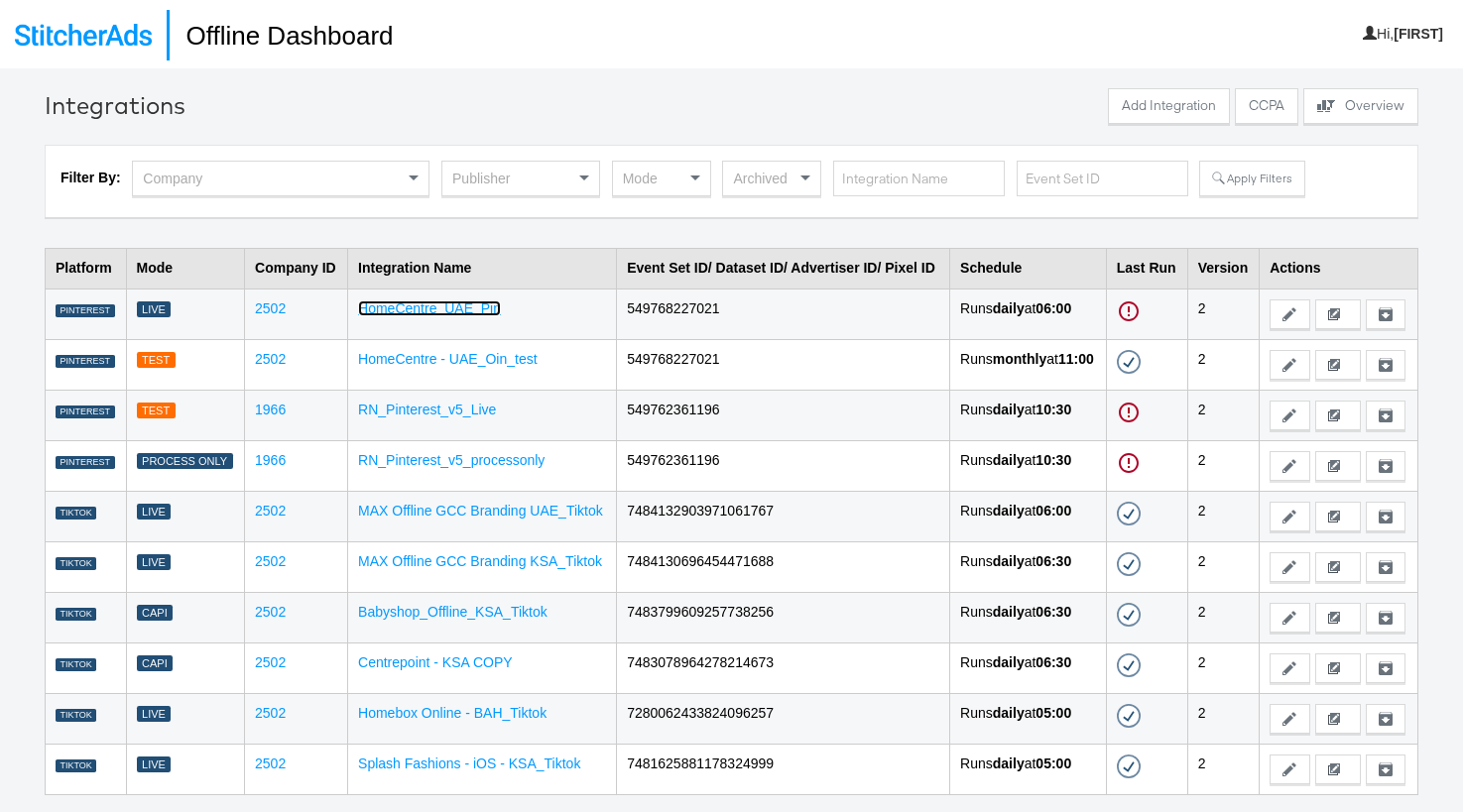 click on "HomeCentre_UAE_Pin" at bounding box center [429, 308] 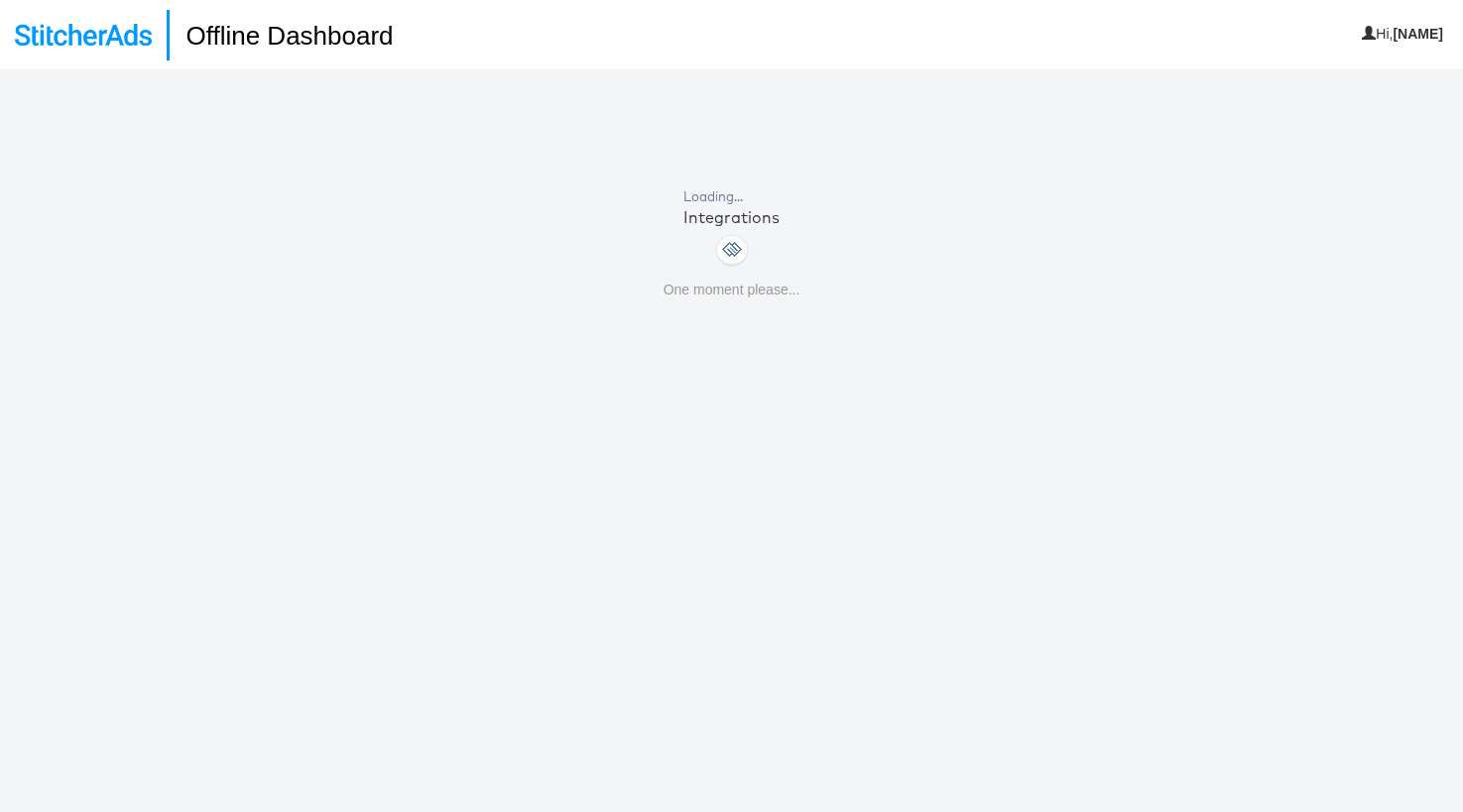 scroll, scrollTop: 0, scrollLeft: 0, axis: both 